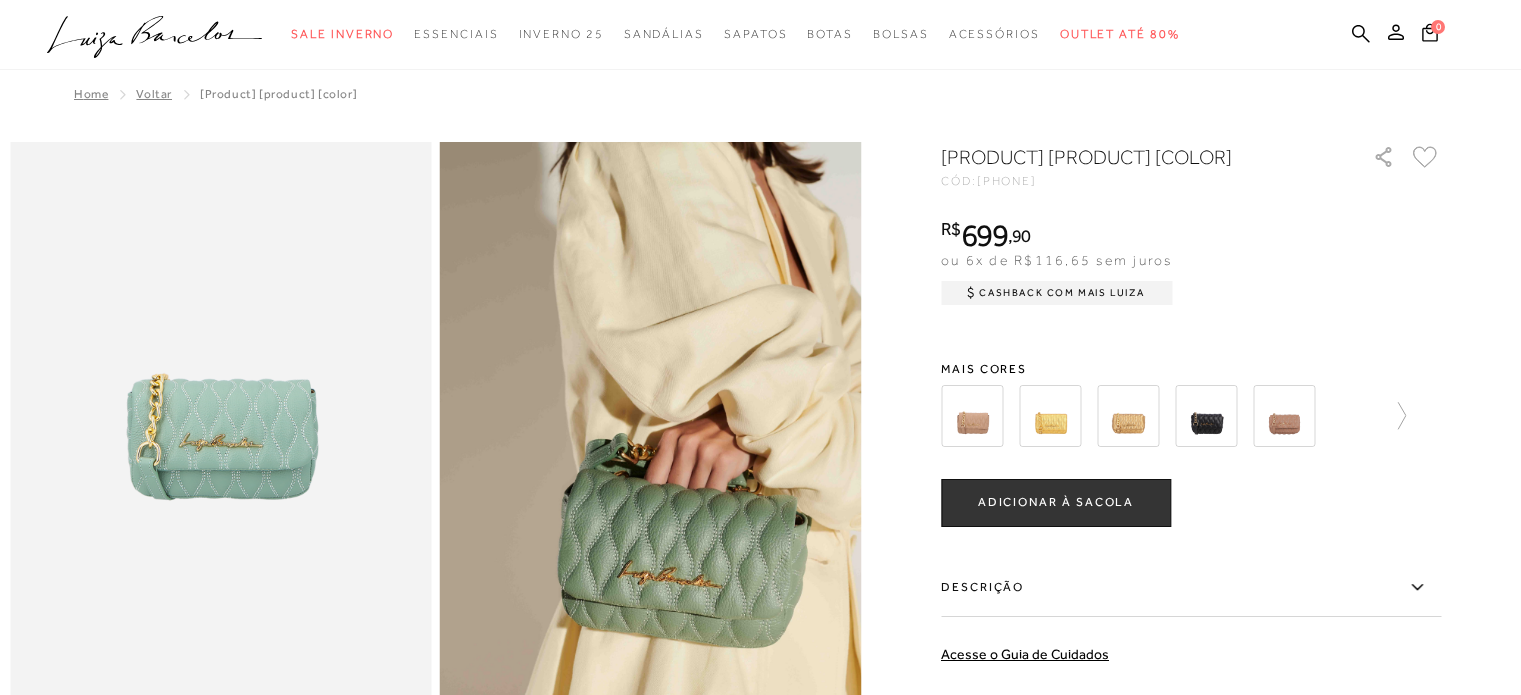 scroll, scrollTop: 0, scrollLeft: 0, axis: both 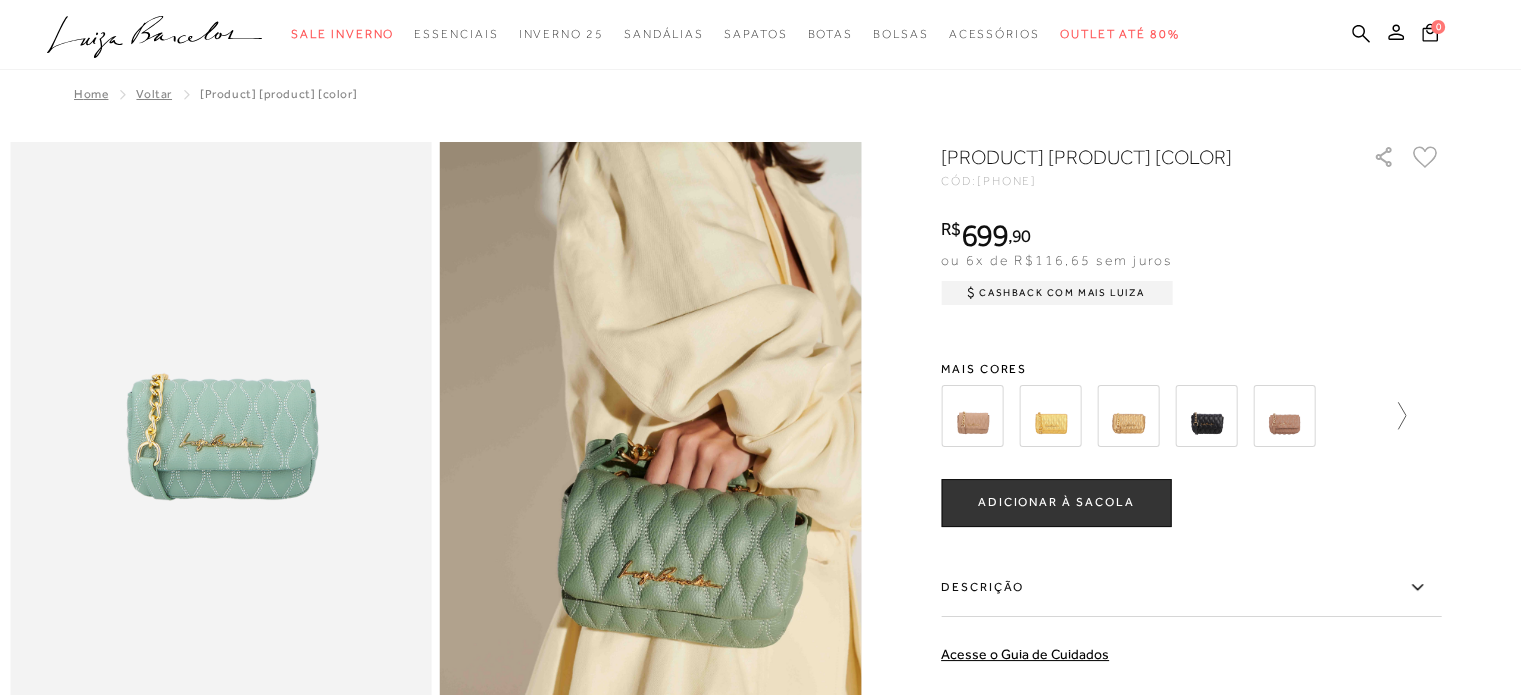 click at bounding box center (1402, 415) 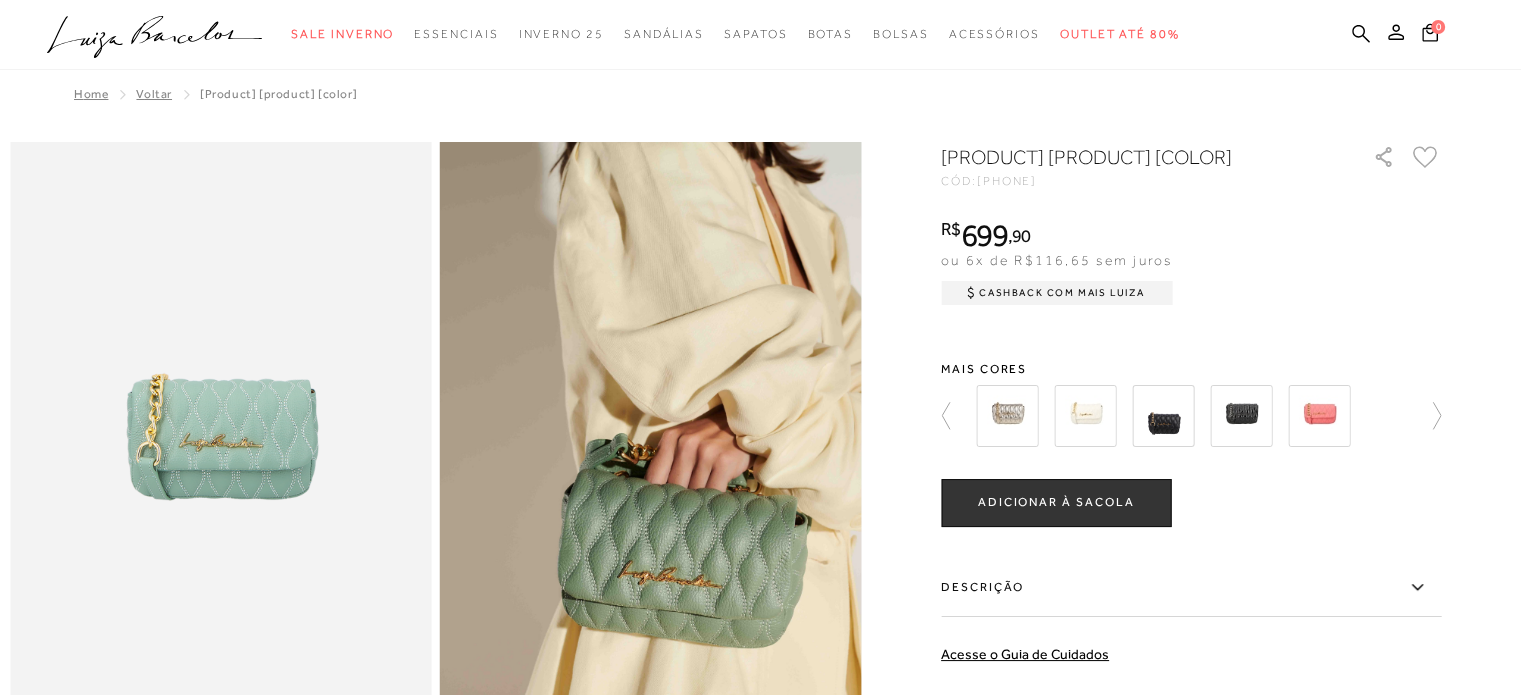 click at bounding box center (1085, 416) 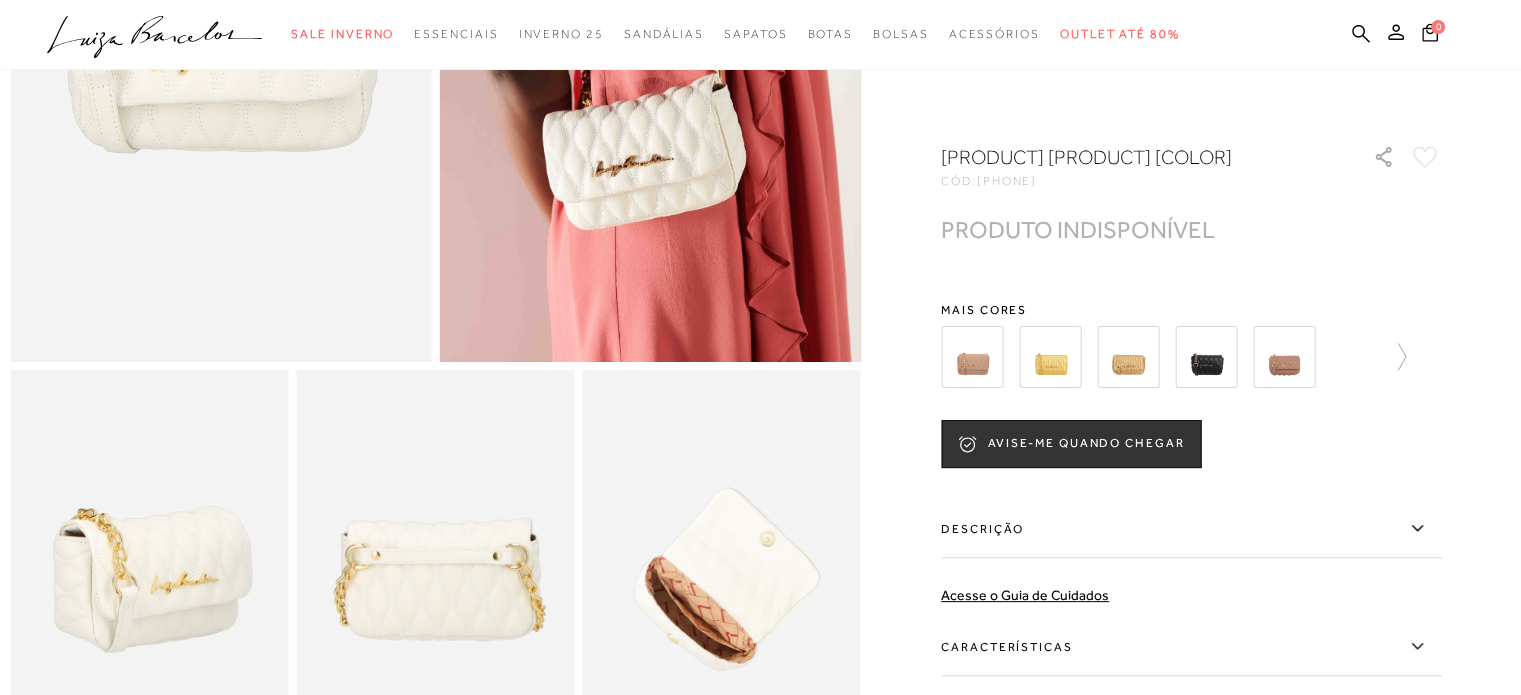 scroll, scrollTop: 406, scrollLeft: 0, axis: vertical 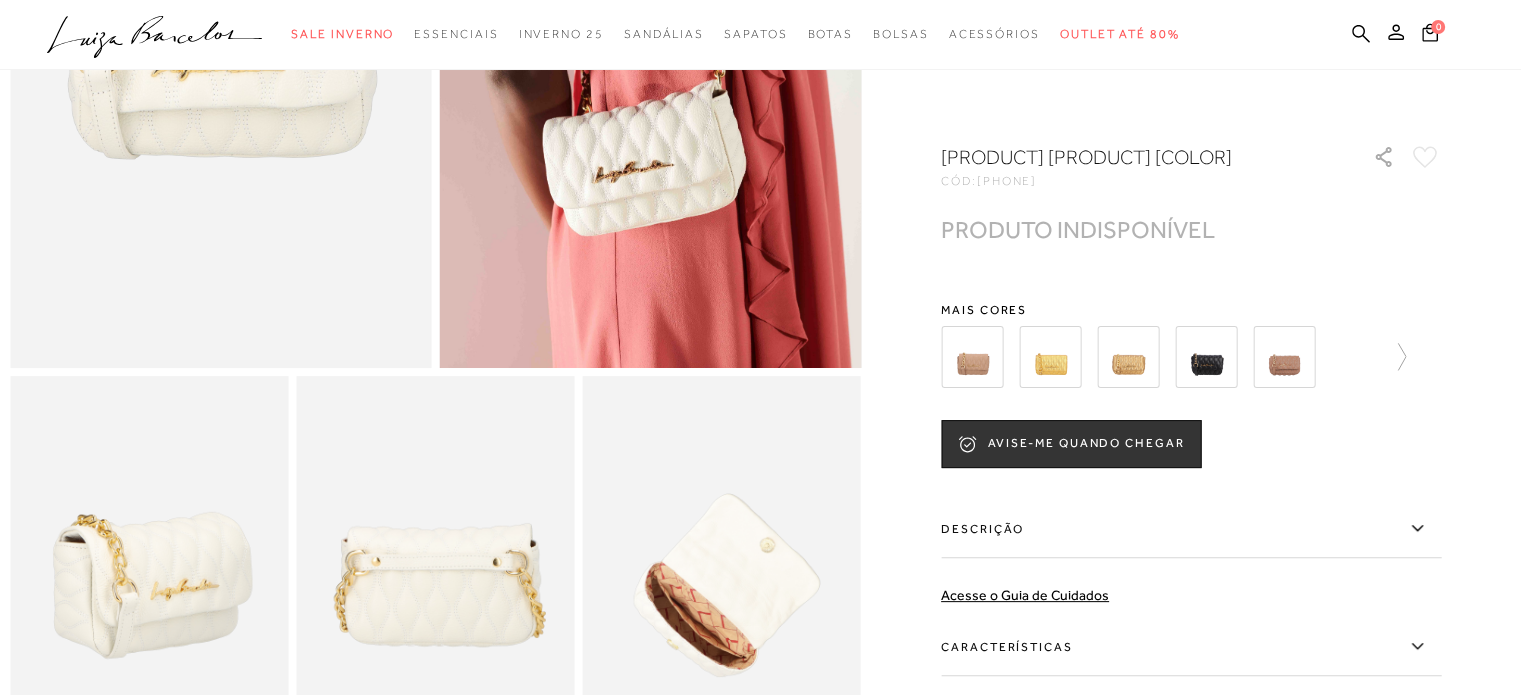 click at bounding box center [1284, 357] 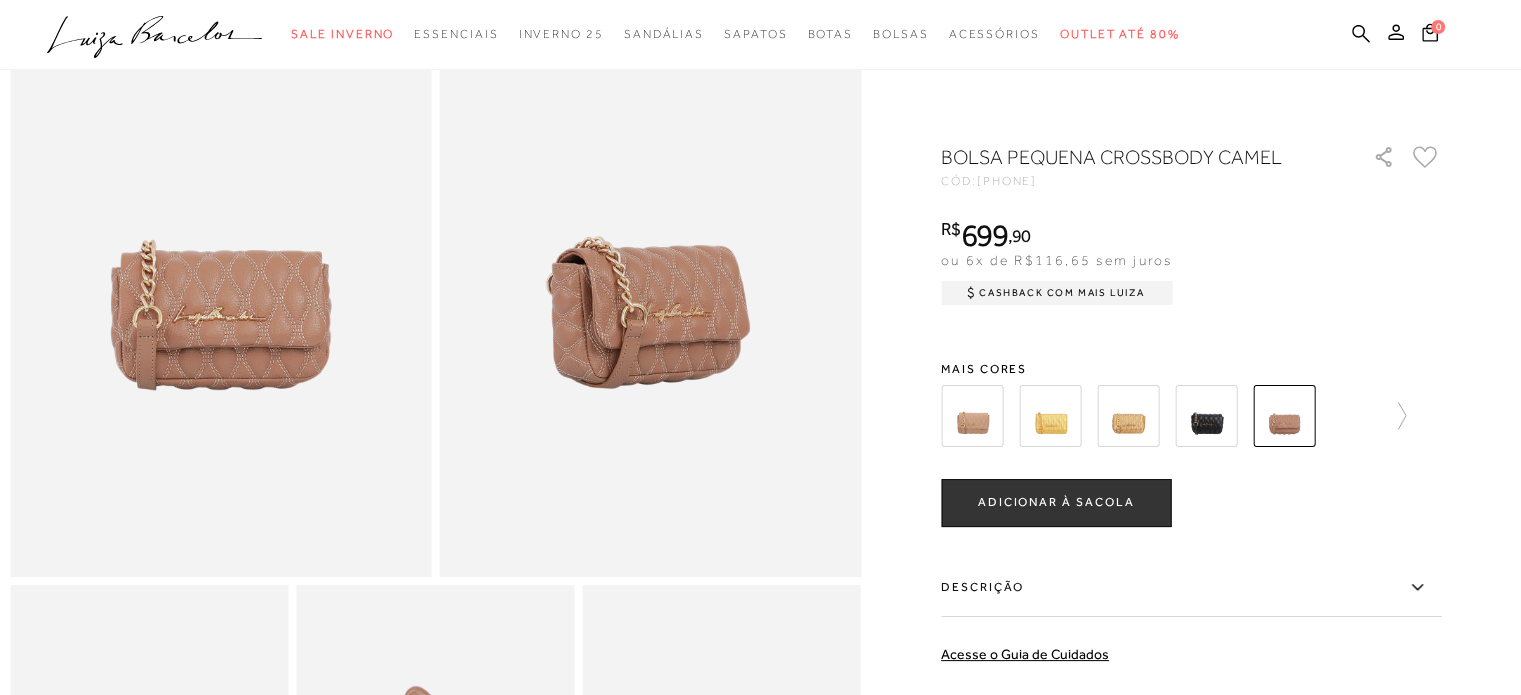 scroll, scrollTop: 0, scrollLeft: 0, axis: both 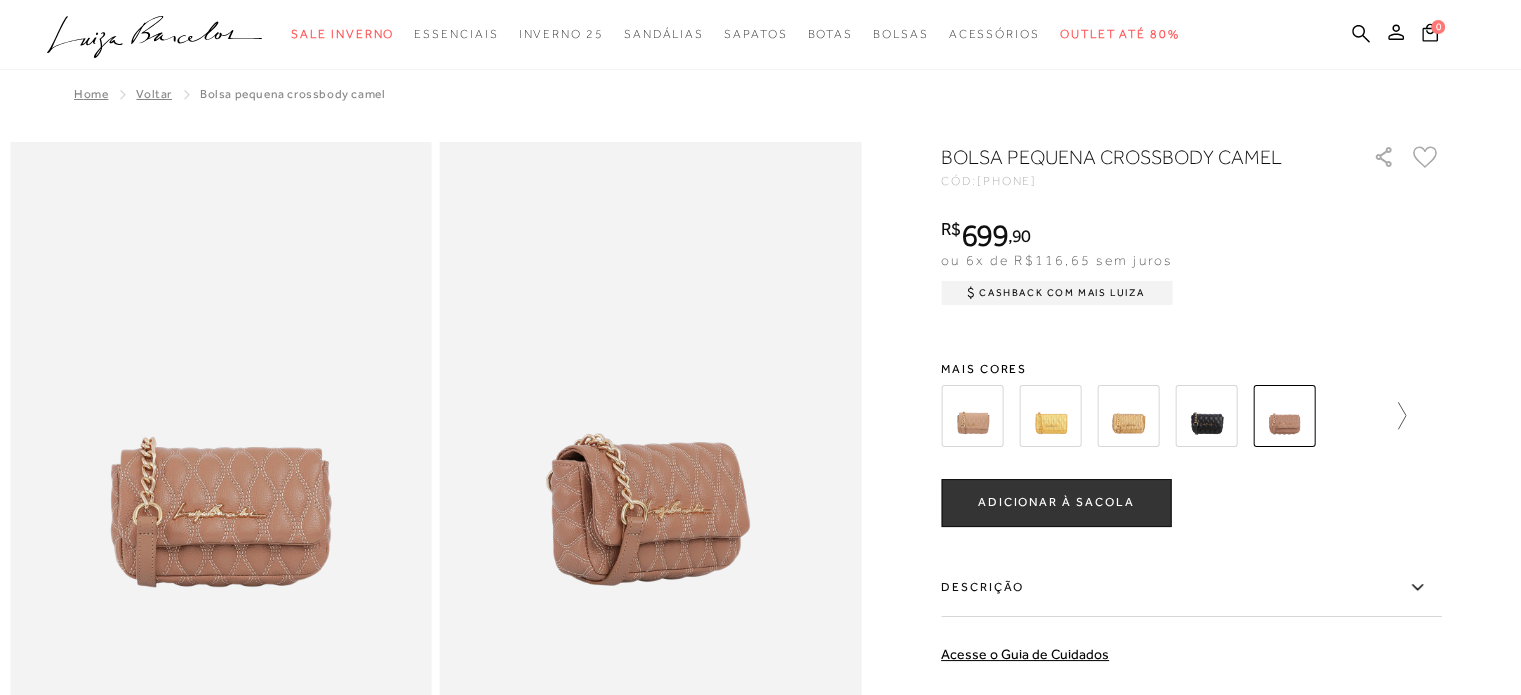 click at bounding box center (1402, 415) 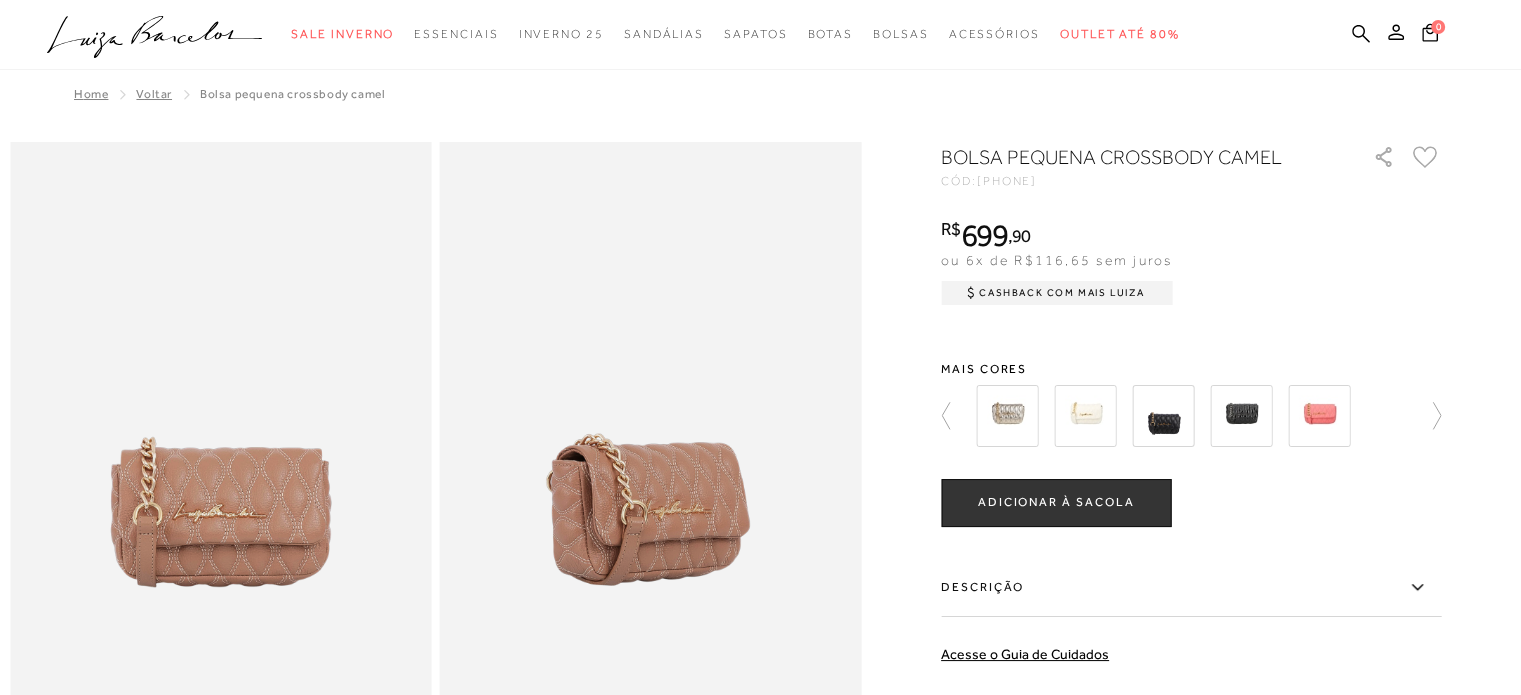 click at bounding box center [1085, 416] 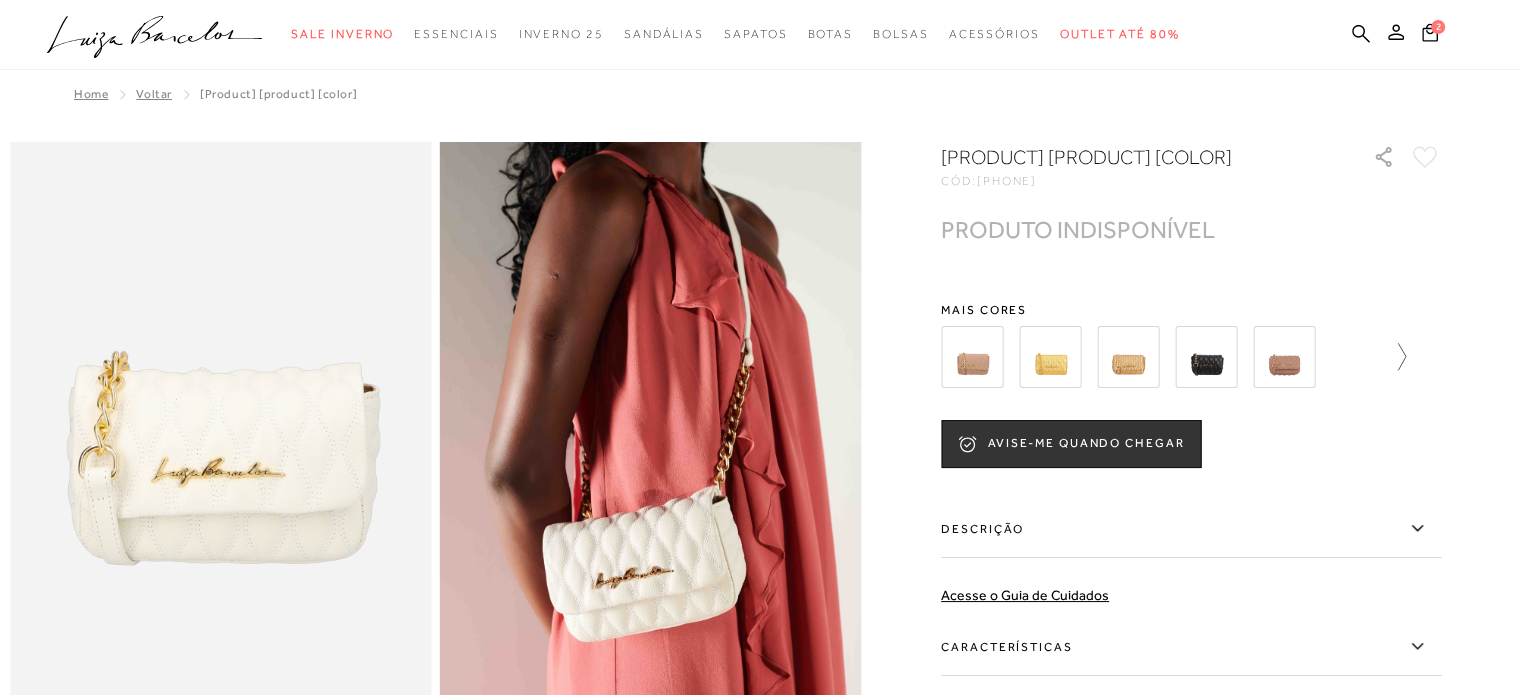 click at bounding box center [1392, 357] 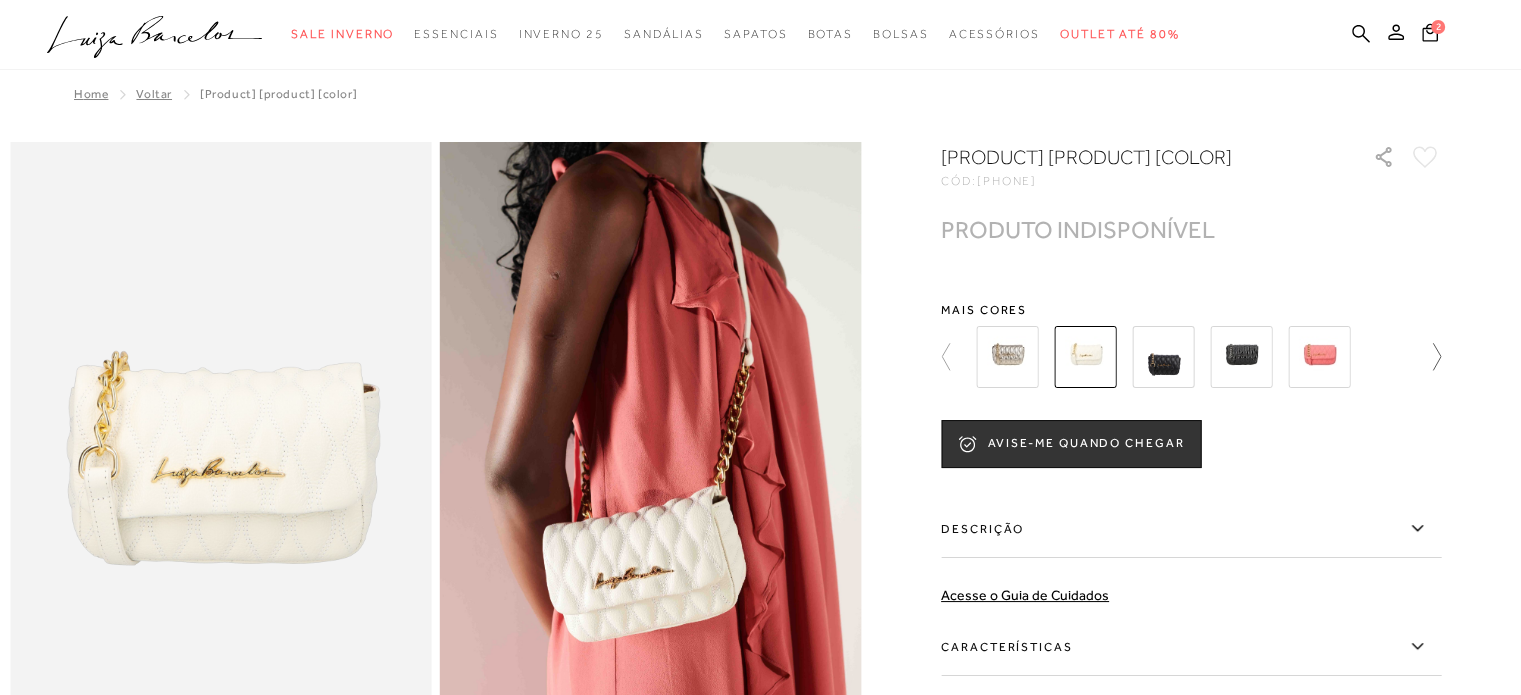 click at bounding box center [1185, 357] 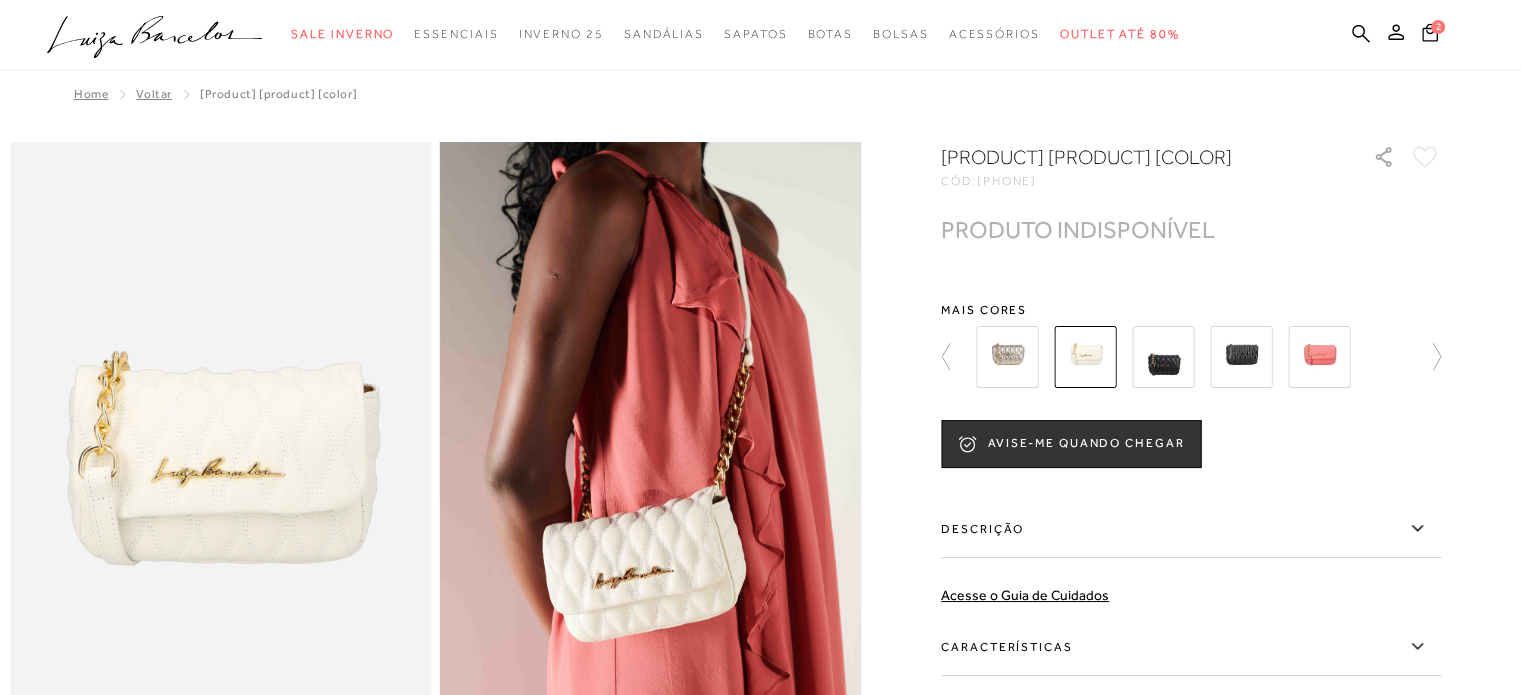 click at bounding box center [760, 1311] 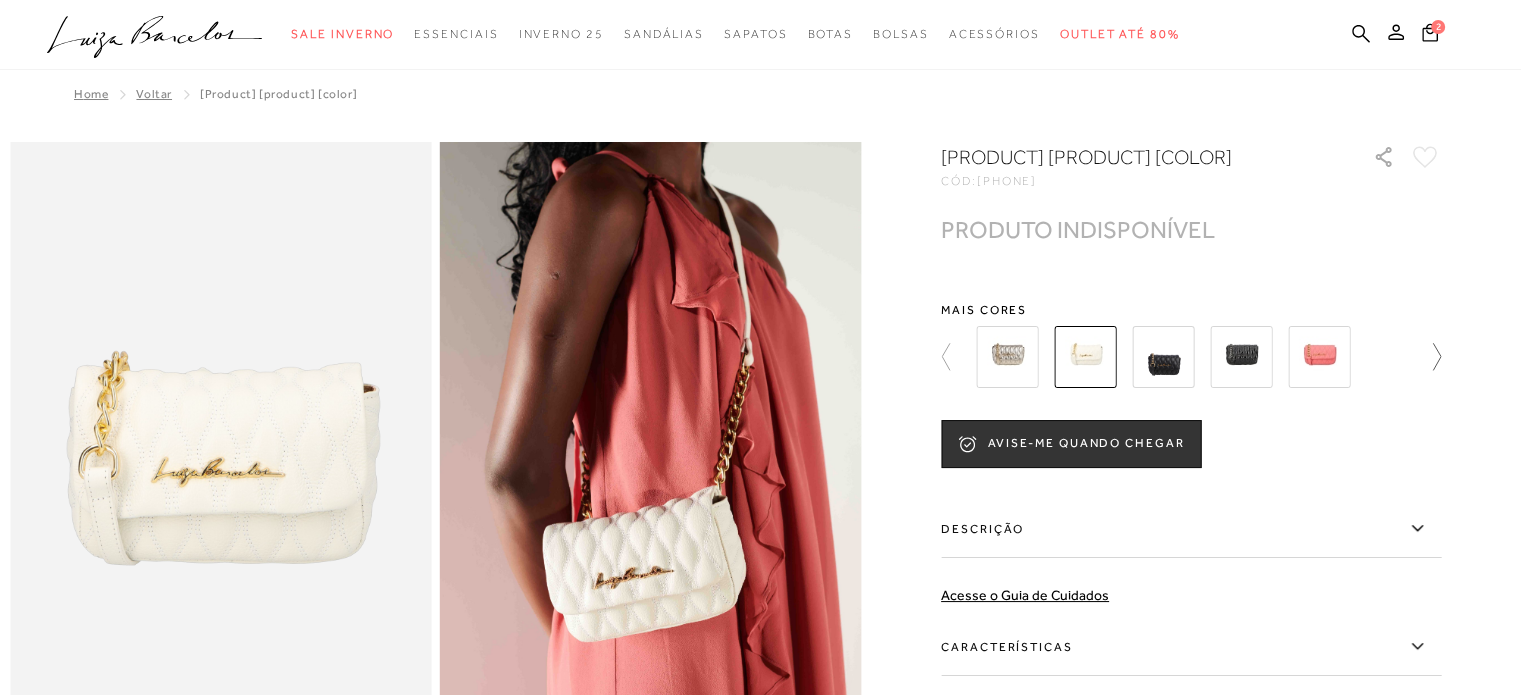 click at bounding box center [1427, 357] 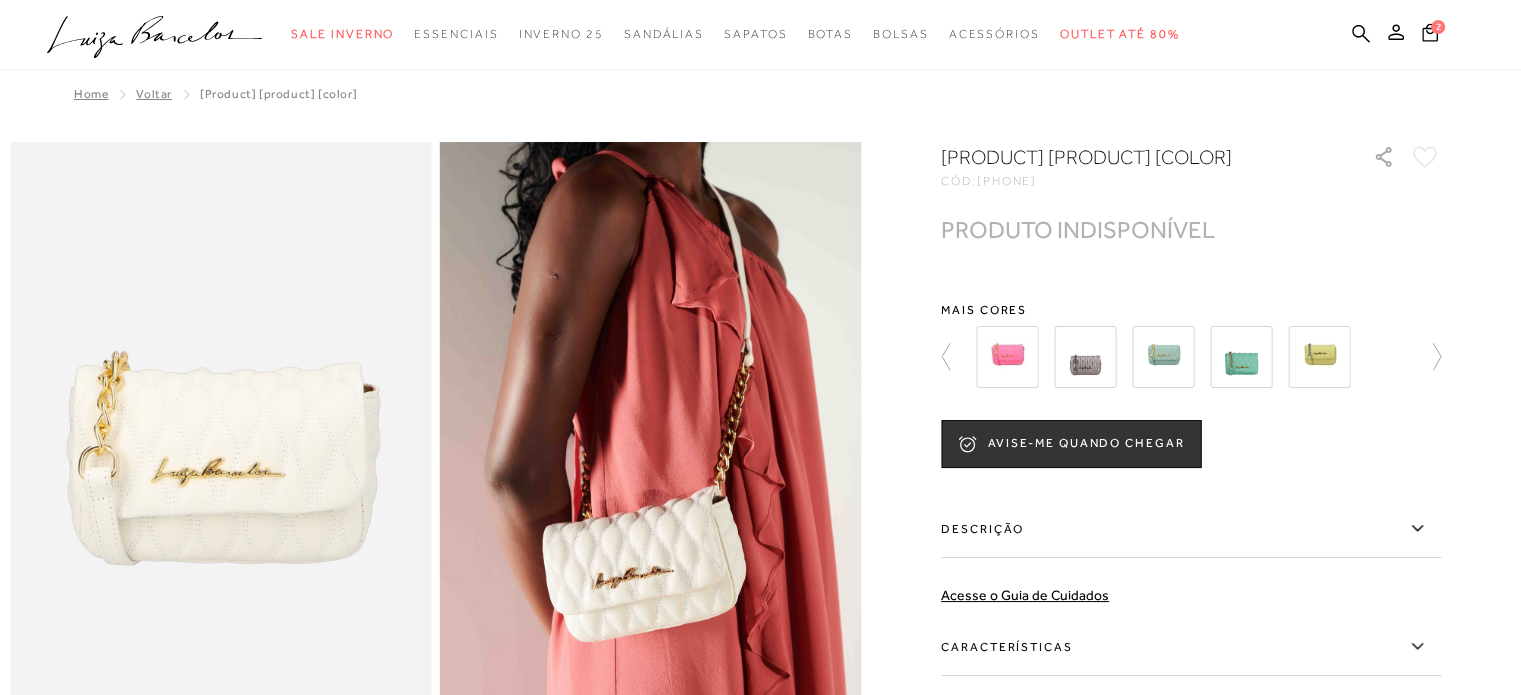 click at bounding box center (1241, 357) 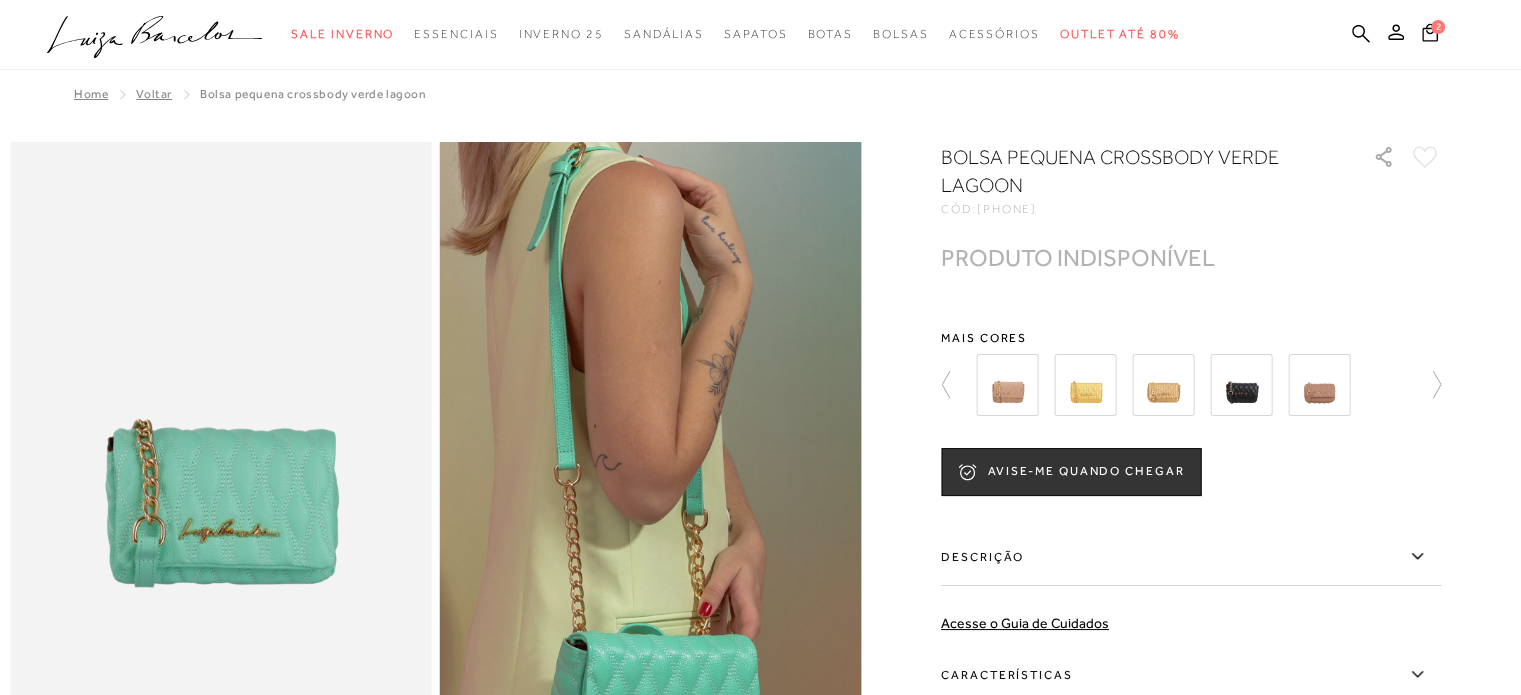 click at bounding box center (1007, 385) 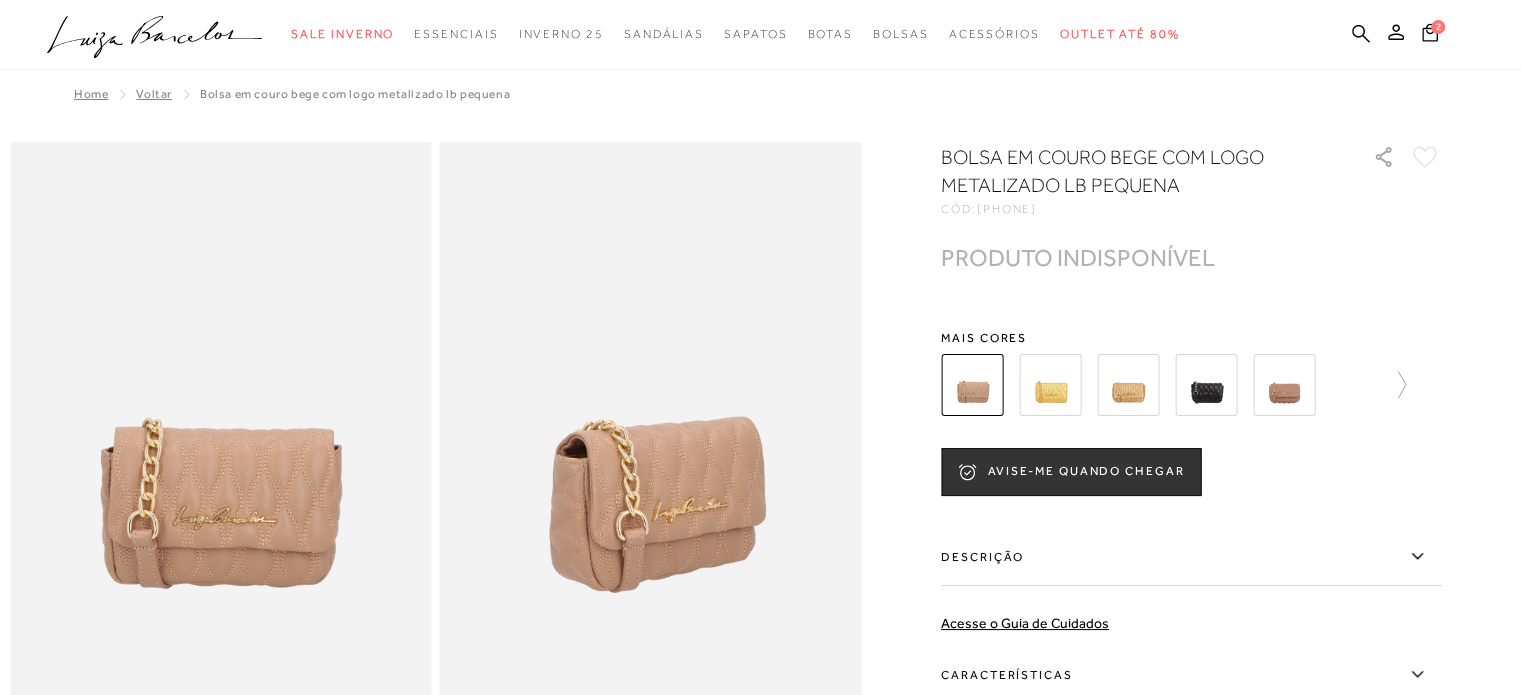 click at bounding box center [1284, 385] 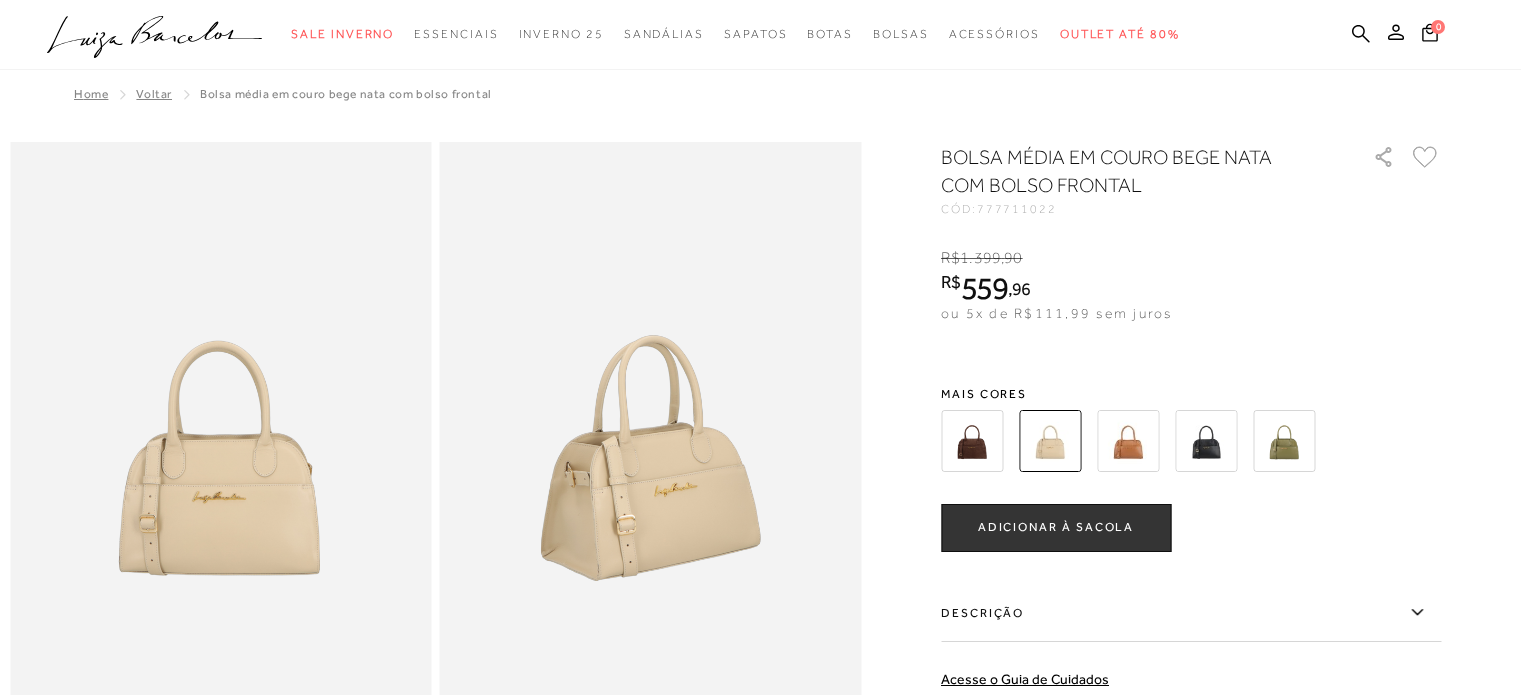 scroll, scrollTop: 0, scrollLeft: 0, axis: both 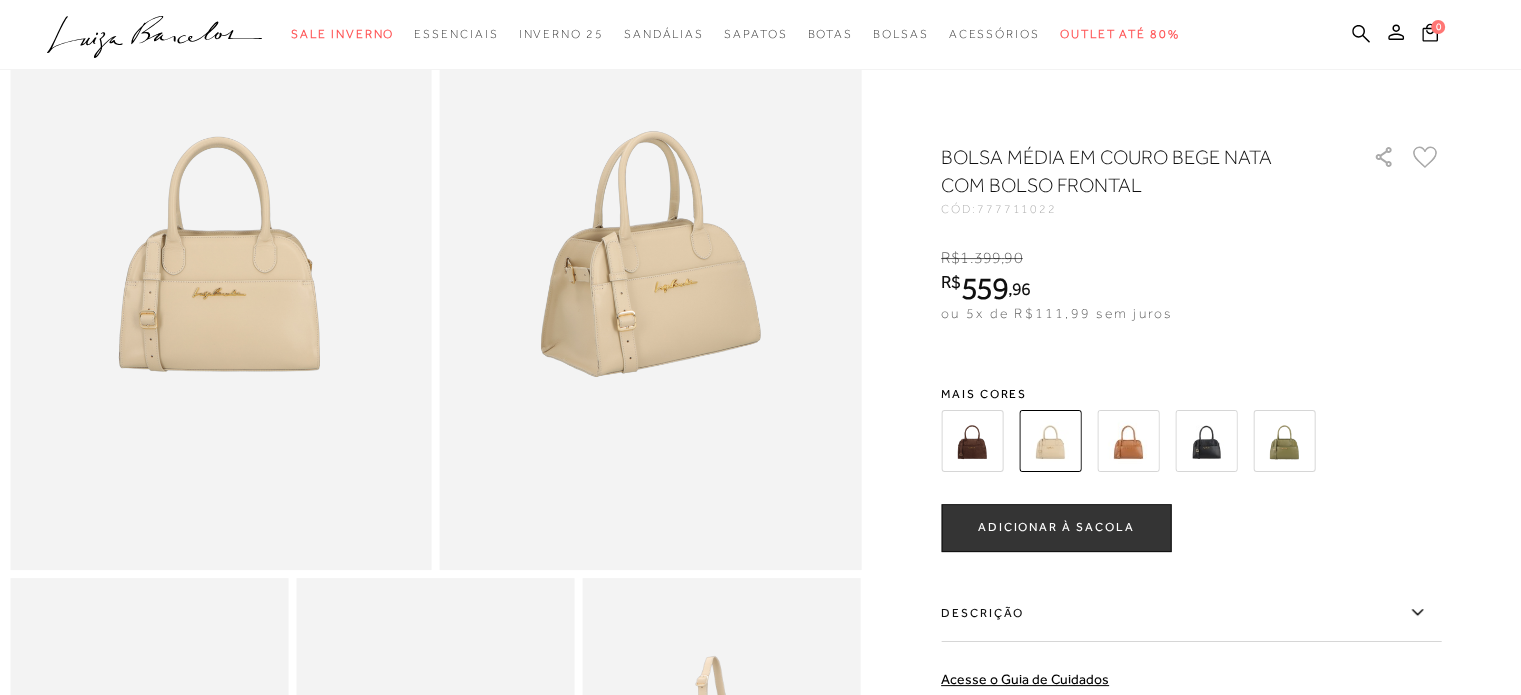 click at bounding box center [1284, 441] 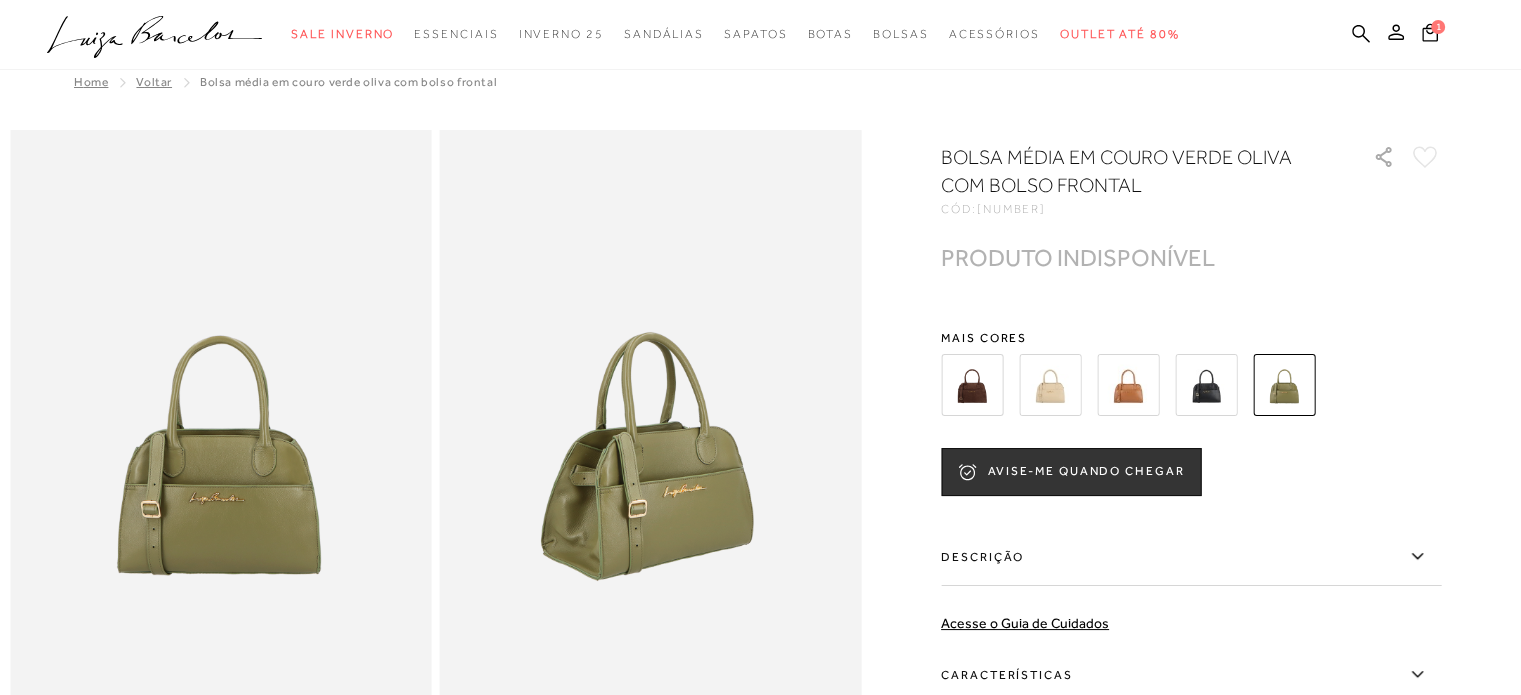 scroll, scrollTop: 0, scrollLeft: 0, axis: both 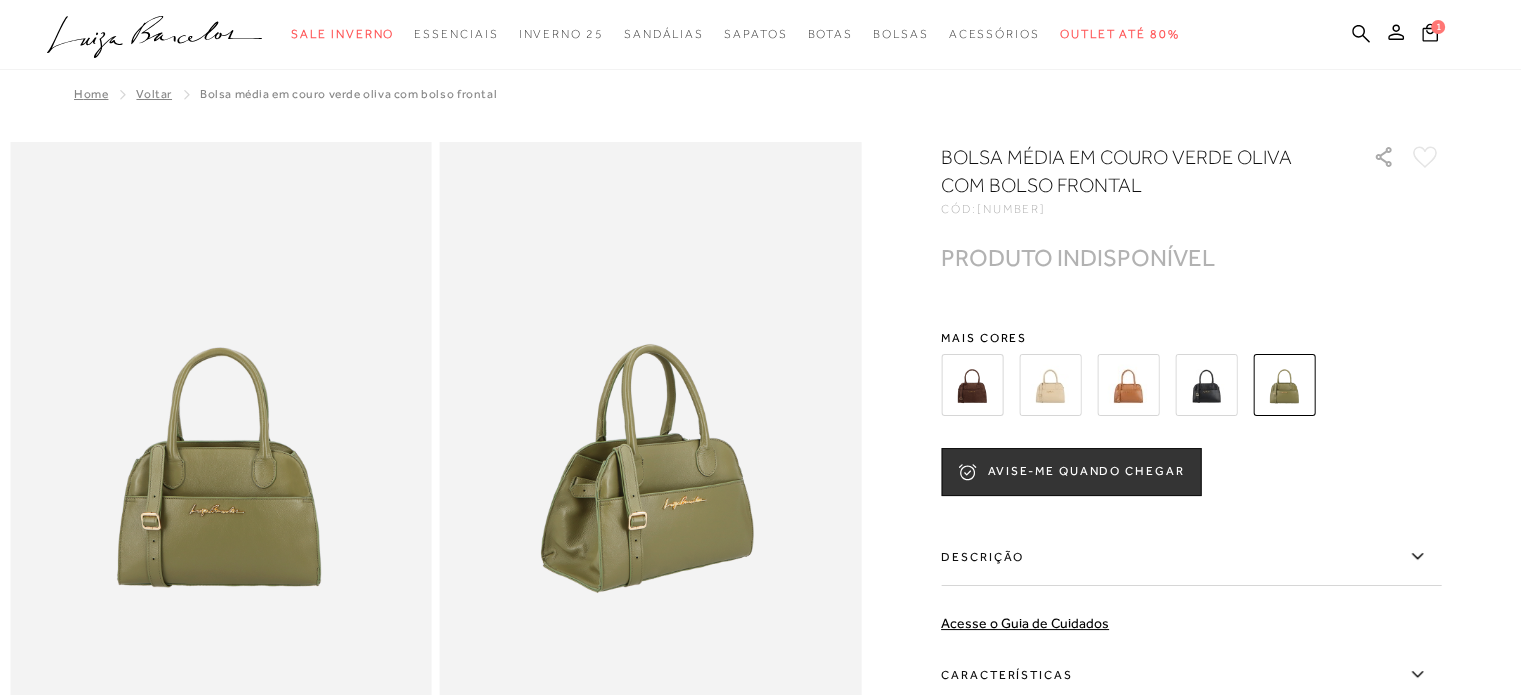 click at bounding box center (1206, 385) 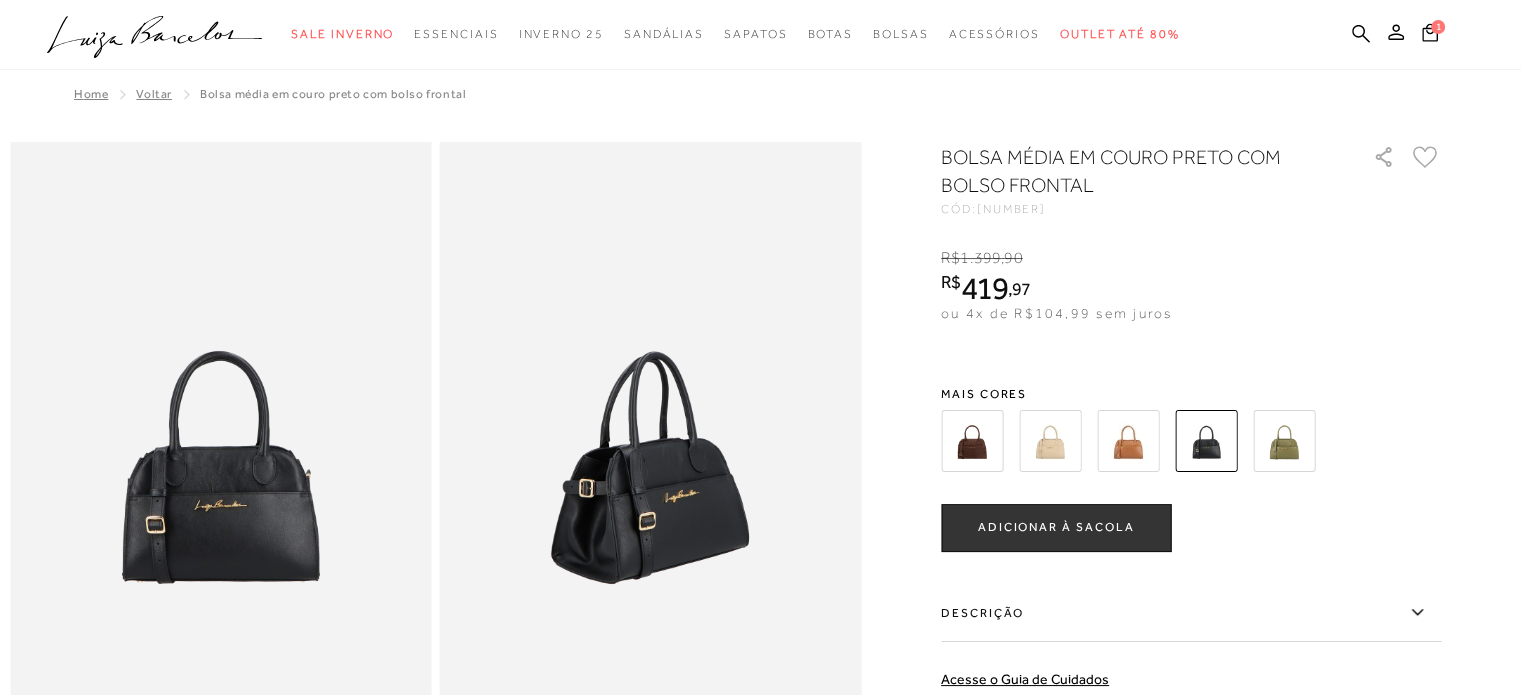 click at bounding box center (1050, 441) 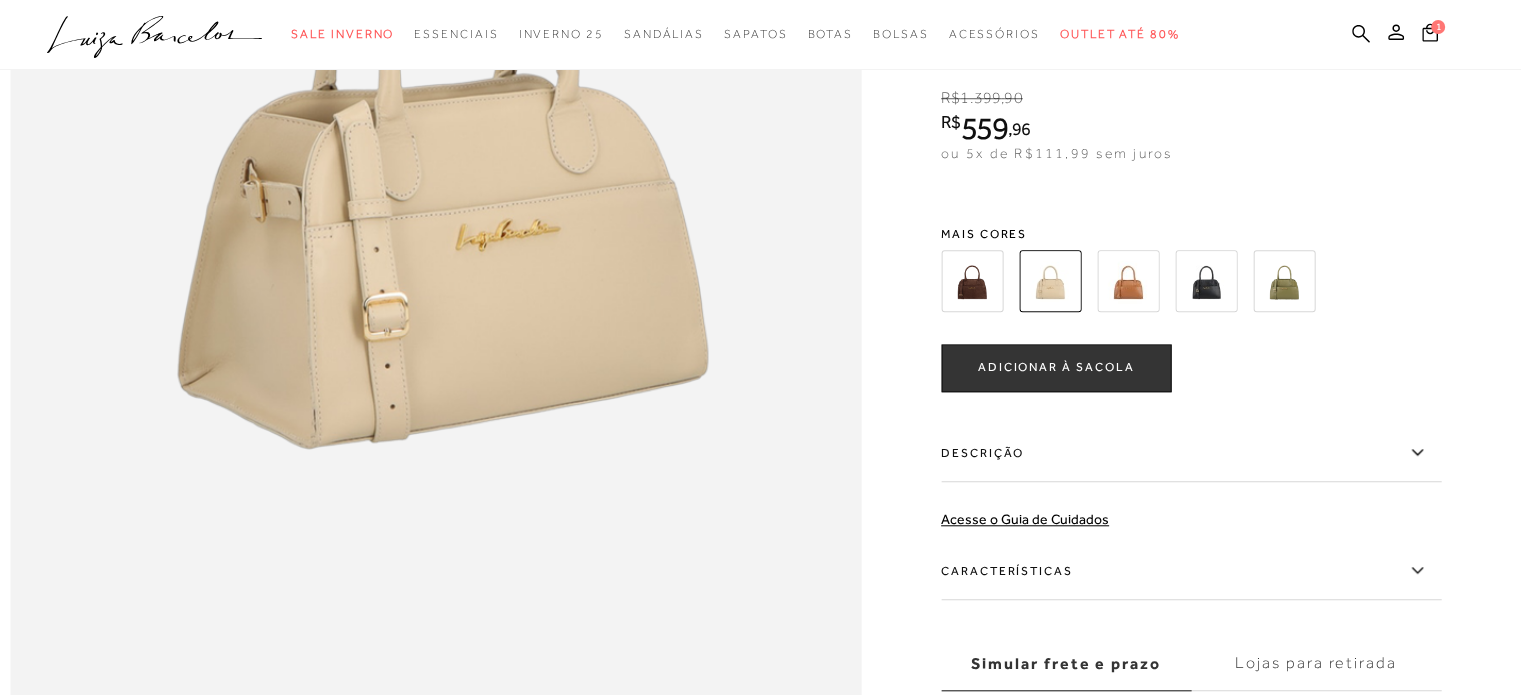 scroll, scrollTop: 1533, scrollLeft: 0, axis: vertical 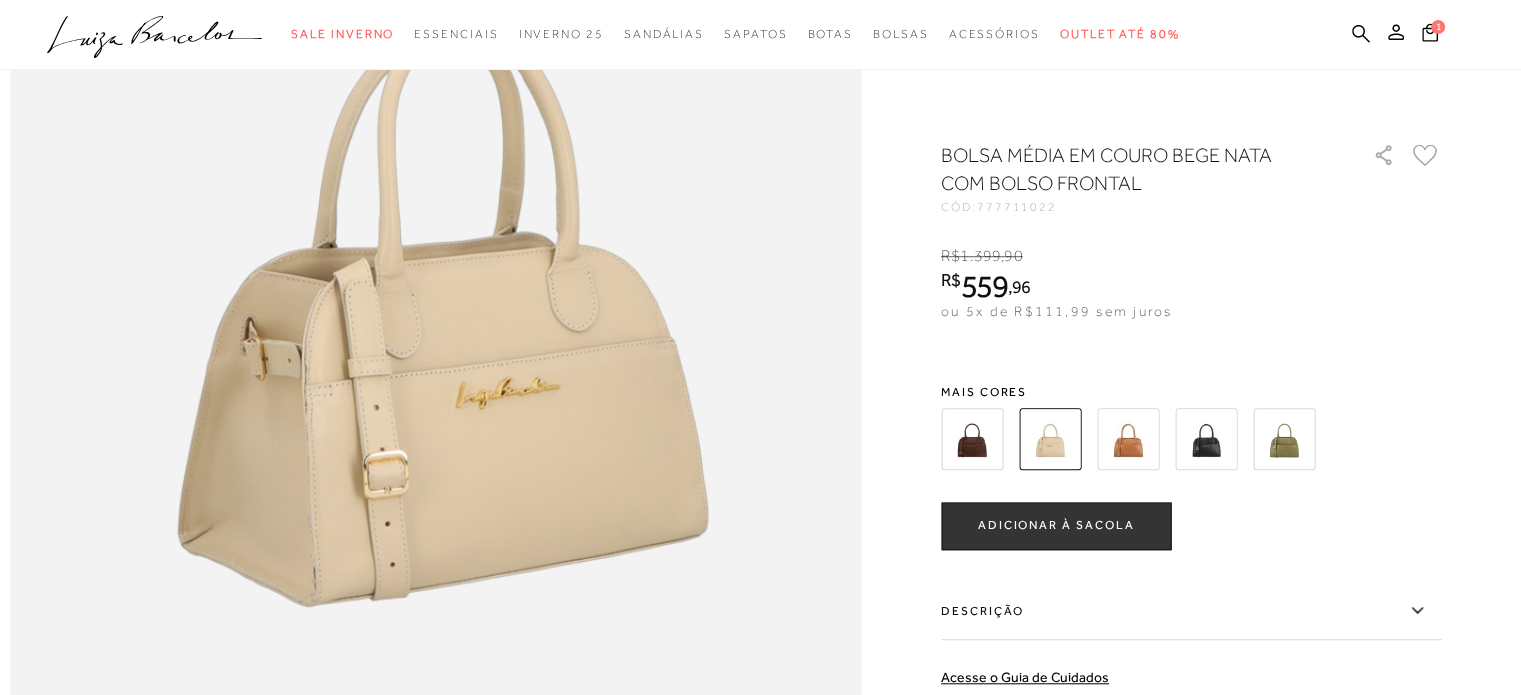 click at bounding box center (760, -220) 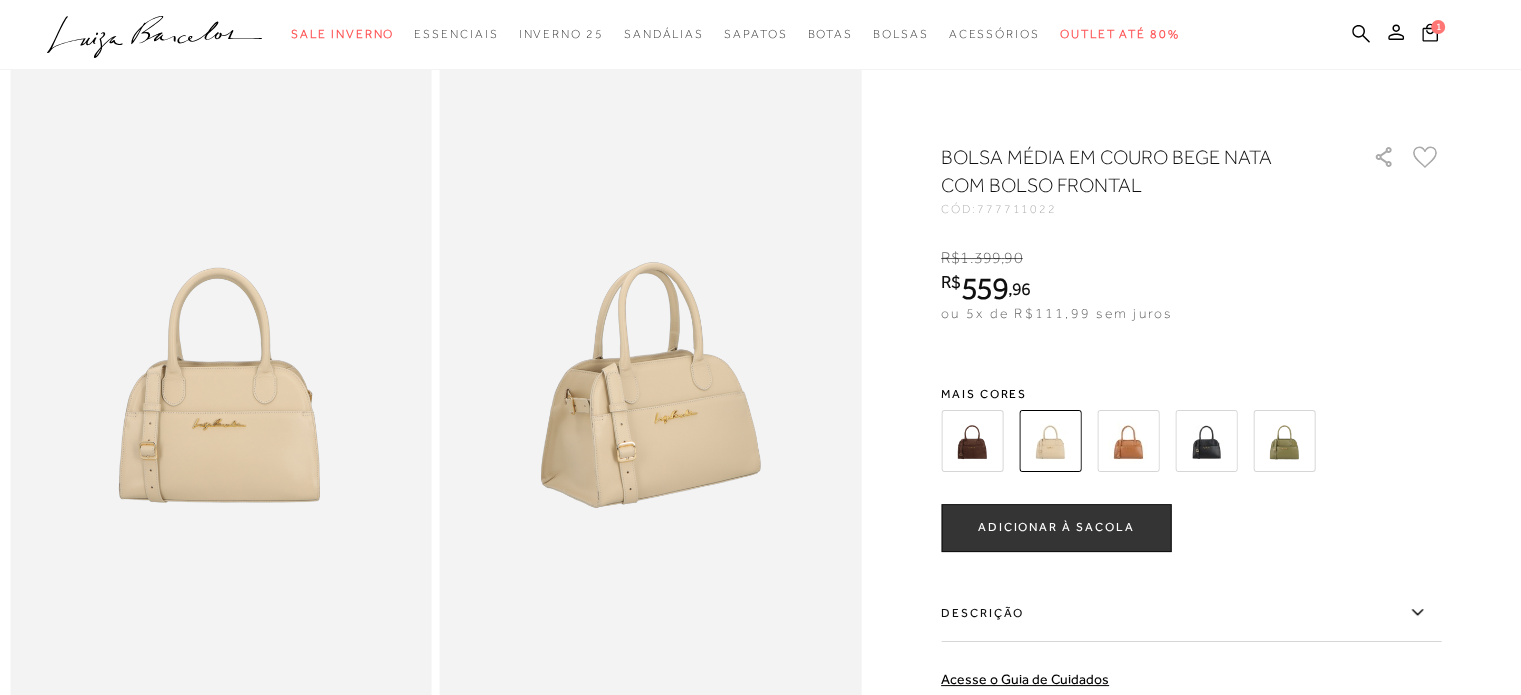 scroll, scrollTop: 2, scrollLeft: 0, axis: vertical 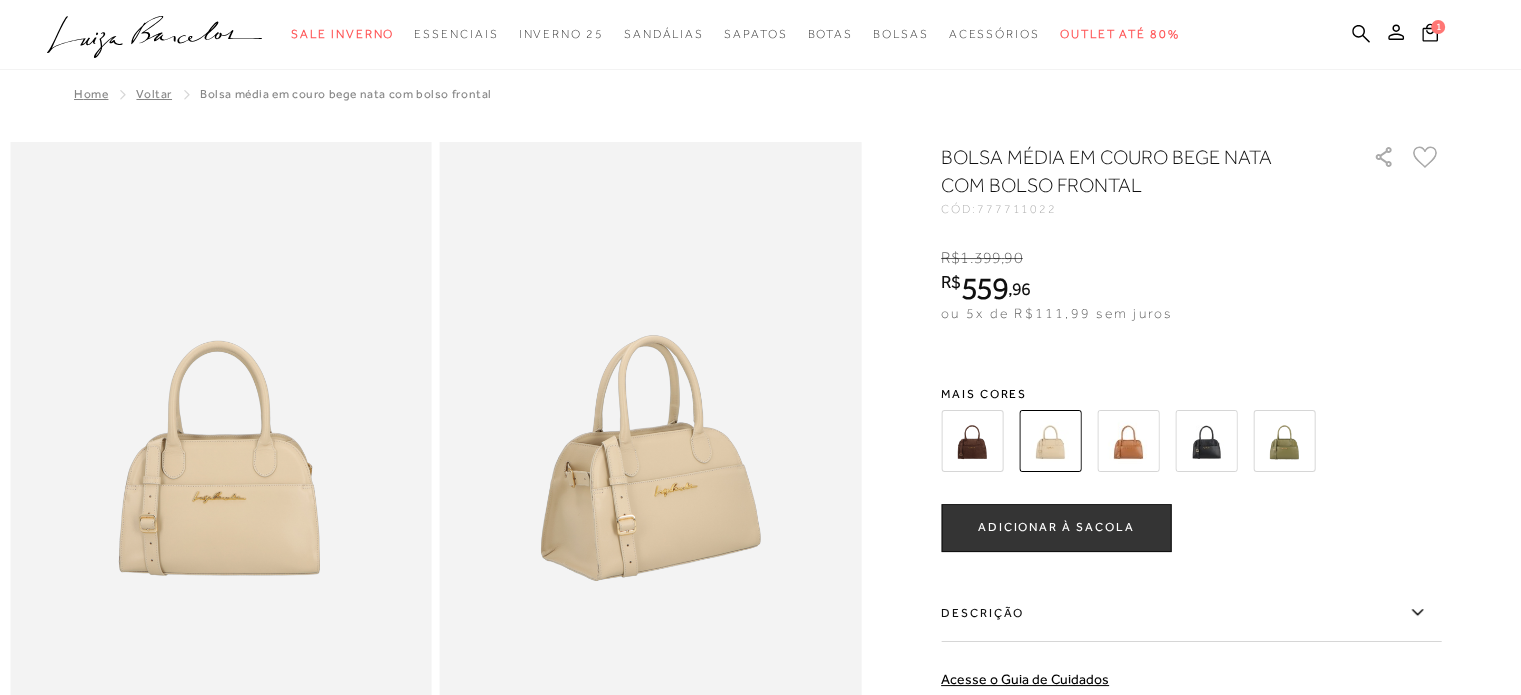 click on "ADICIONAR À SACOLA" at bounding box center (1056, 528) 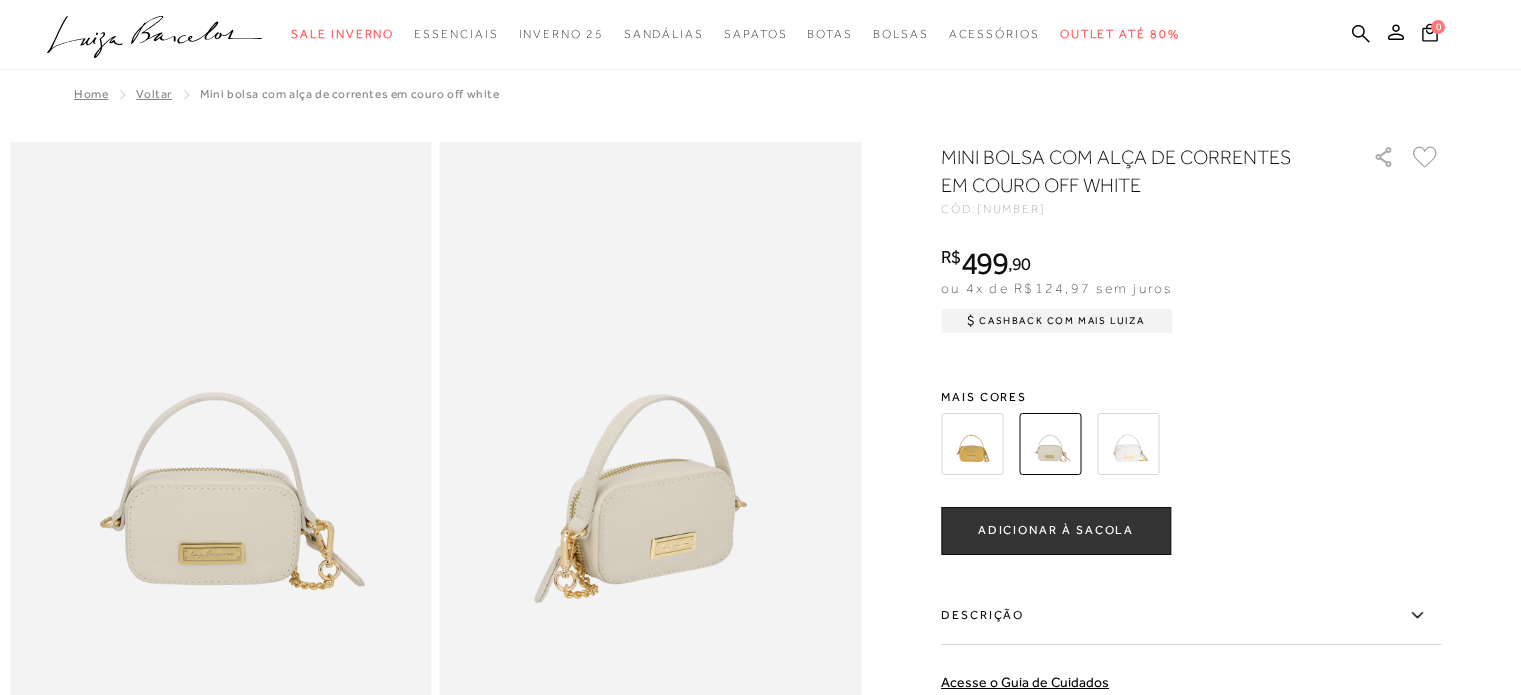 scroll, scrollTop: 0, scrollLeft: 0, axis: both 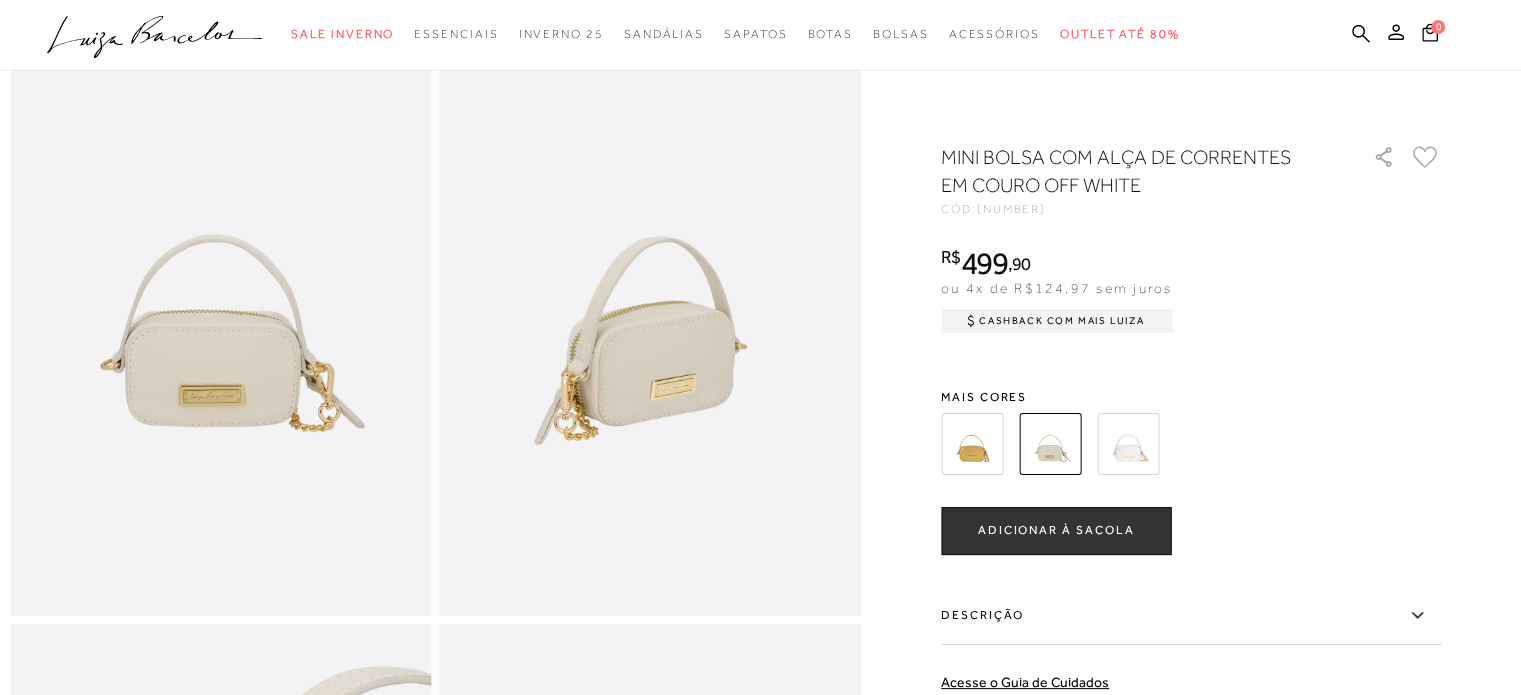 click at bounding box center (1128, 444) 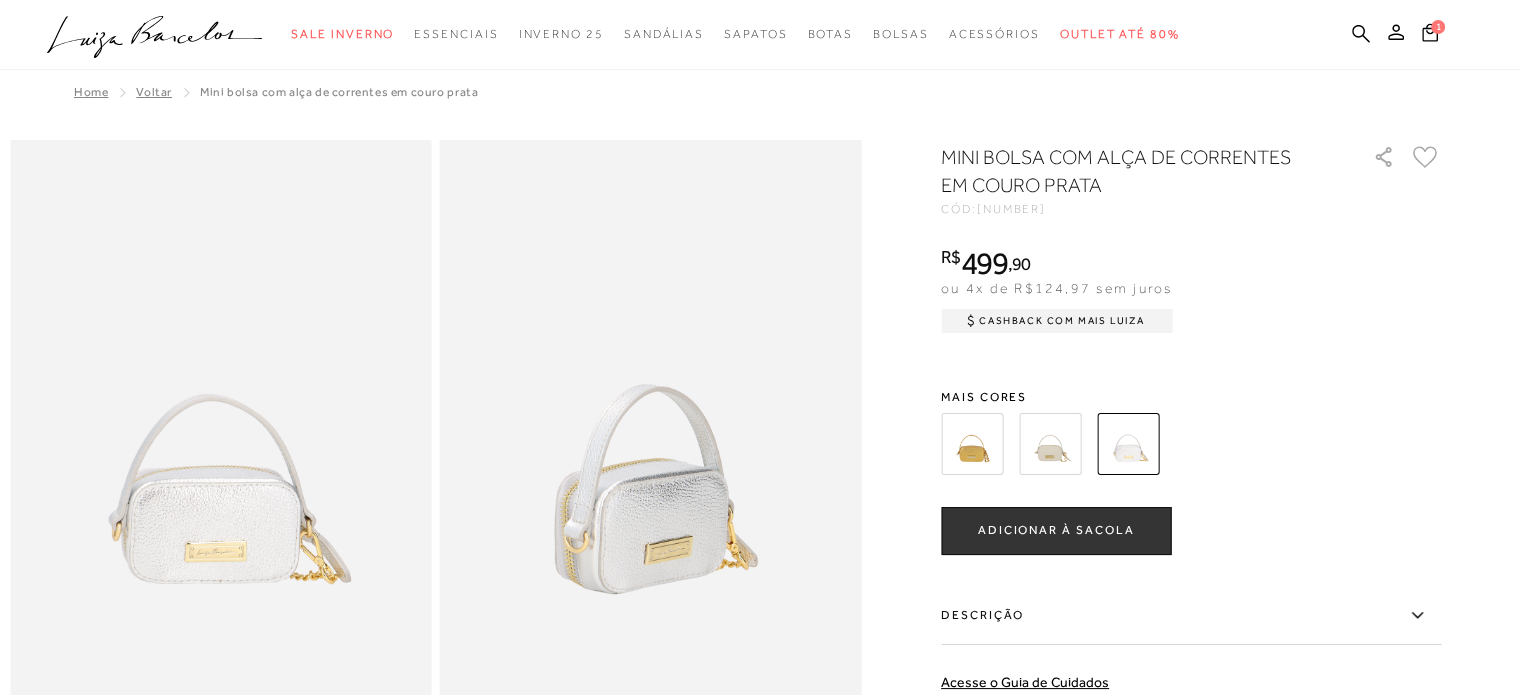 scroll, scrollTop: 0, scrollLeft: 0, axis: both 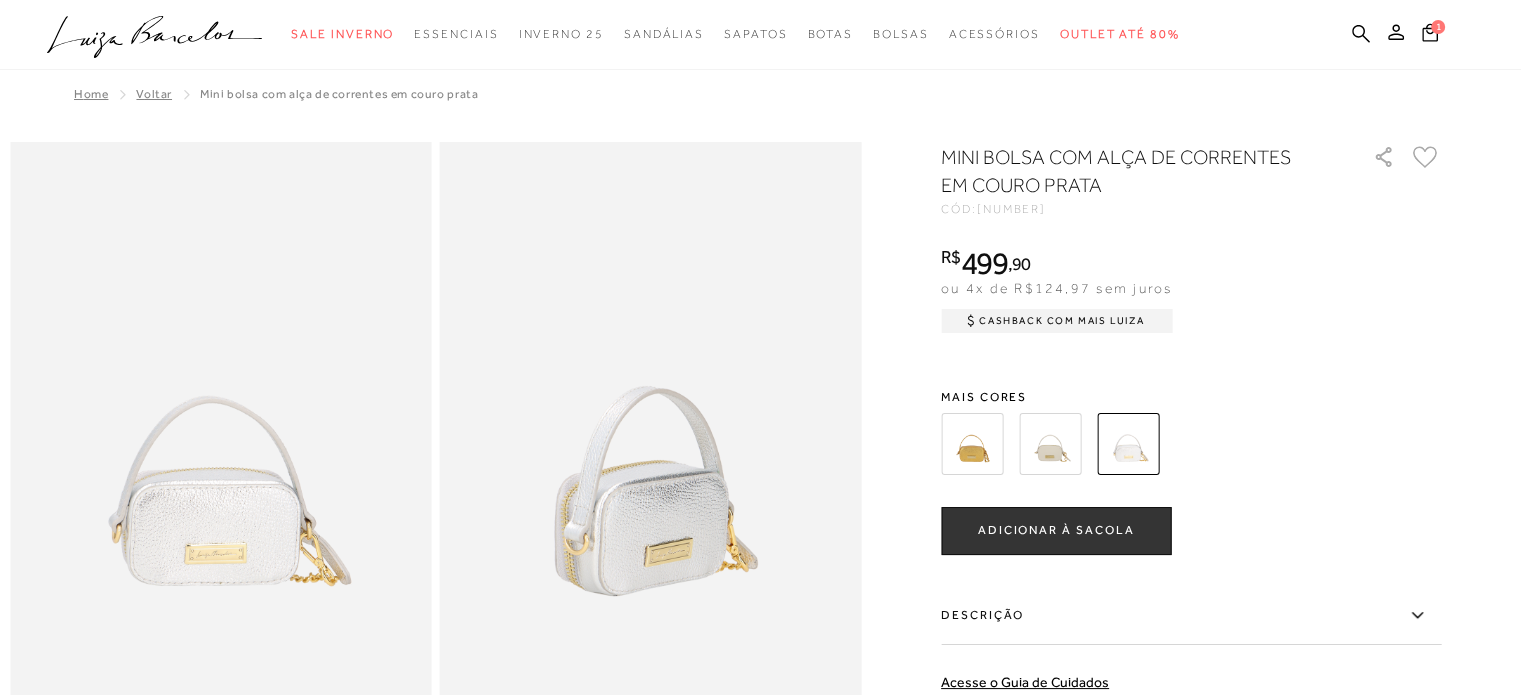click at bounding box center (972, 444) 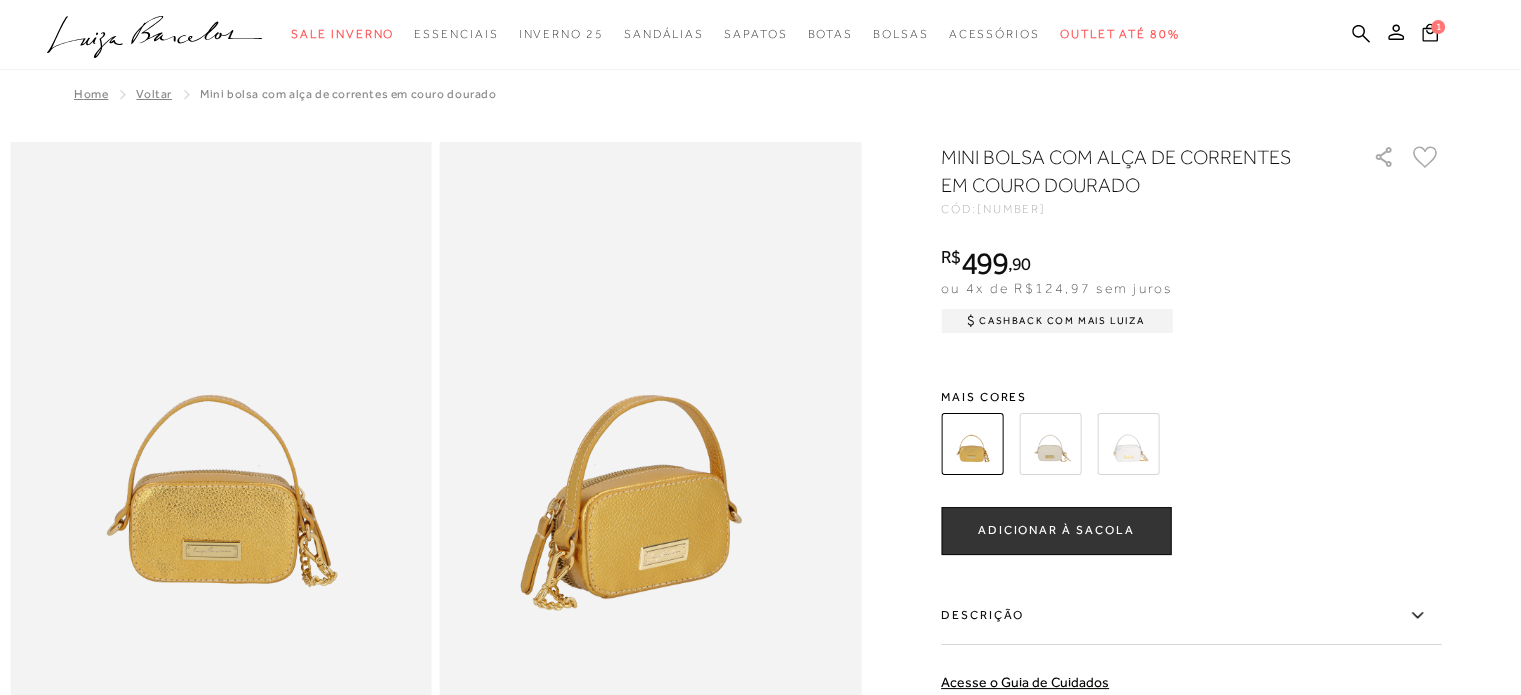 click at bounding box center (1050, 444) 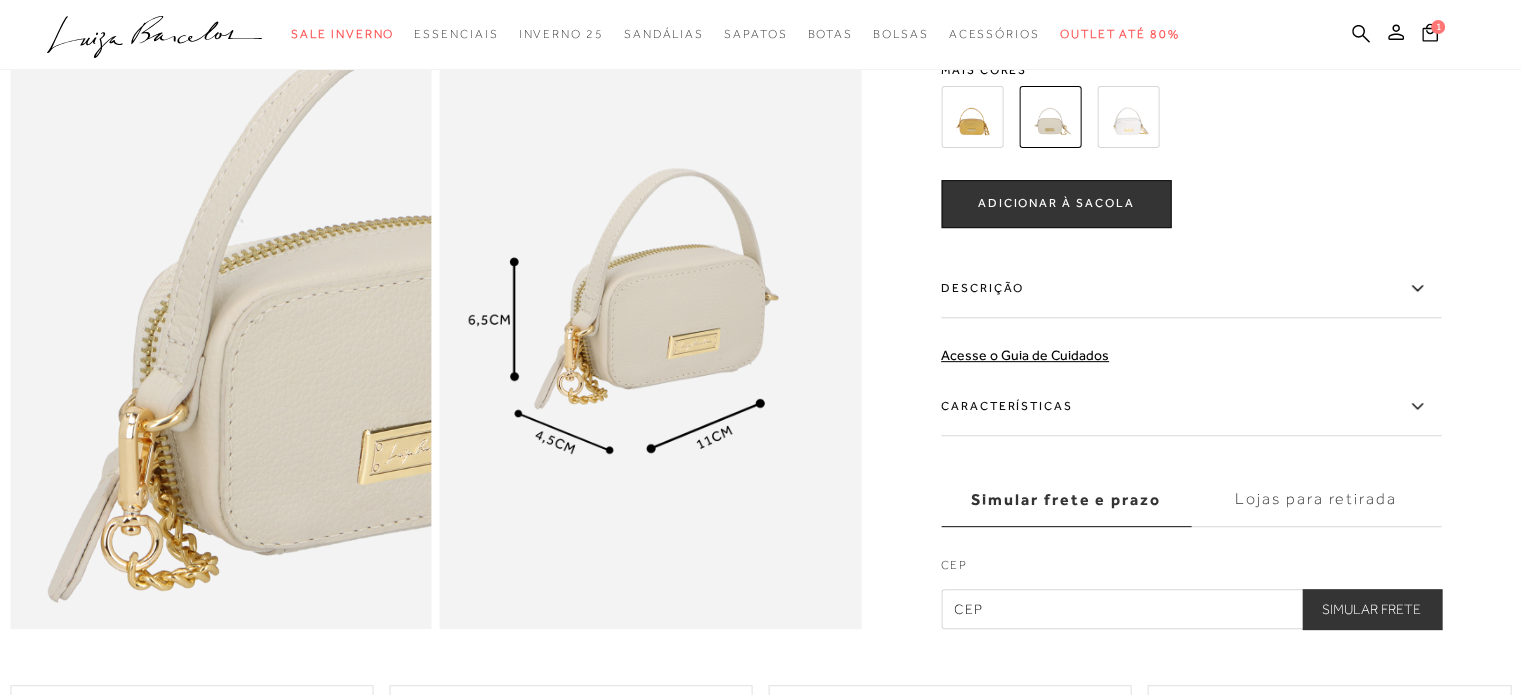 scroll, scrollTop: 815, scrollLeft: 0, axis: vertical 